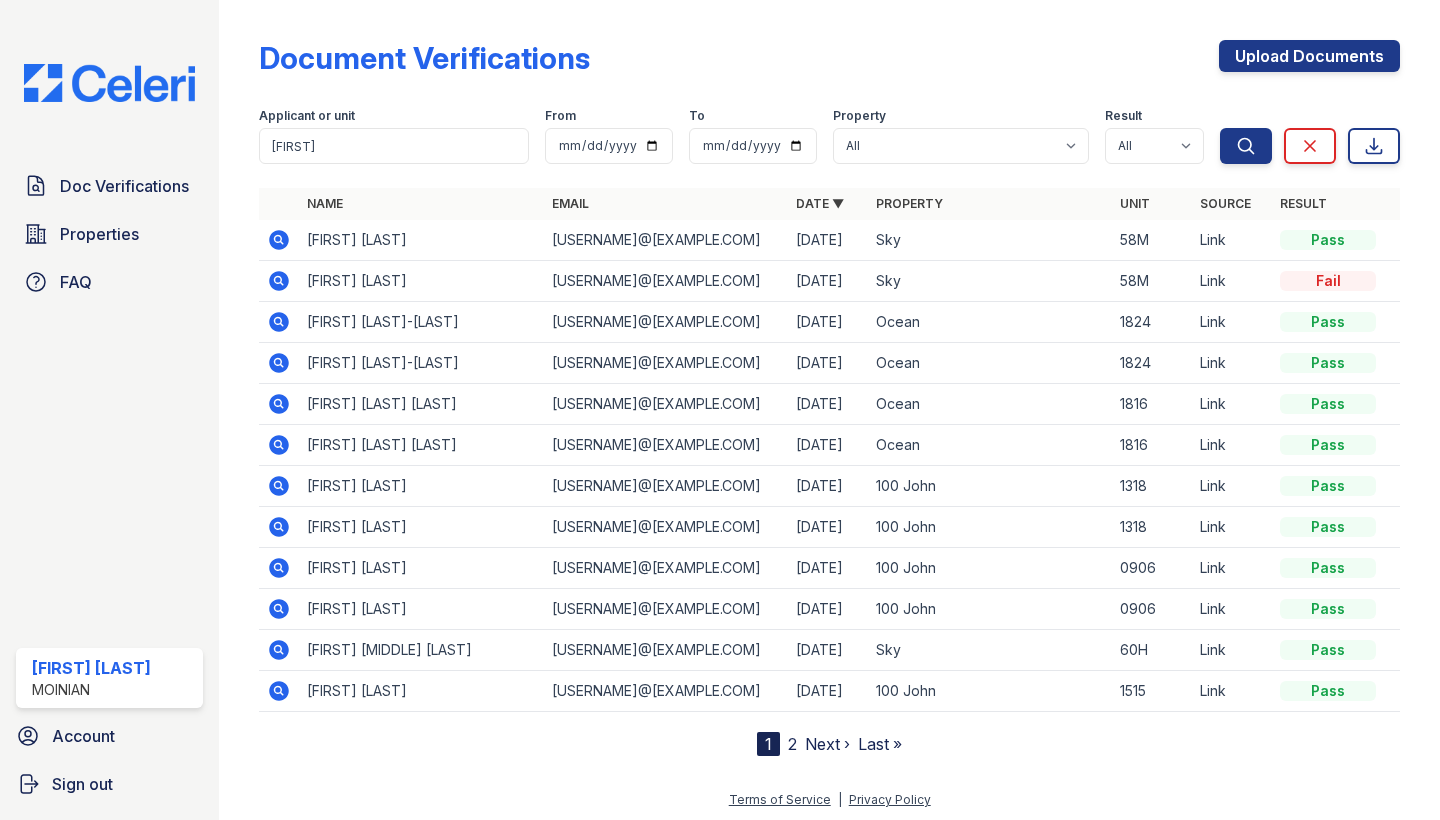scroll, scrollTop: 0, scrollLeft: 0, axis: both 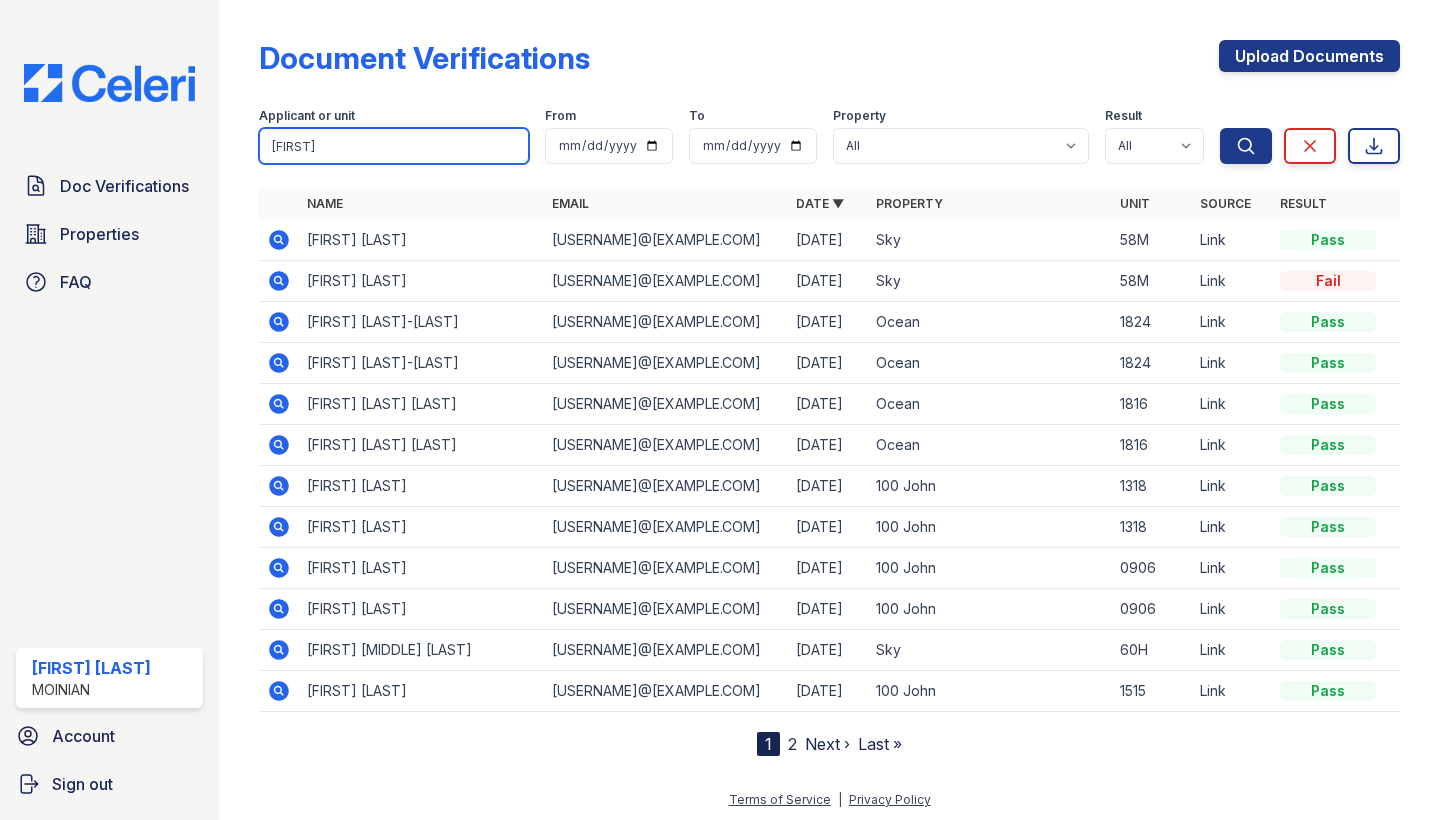 click on "[FIRST]" at bounding box center (394, 146) 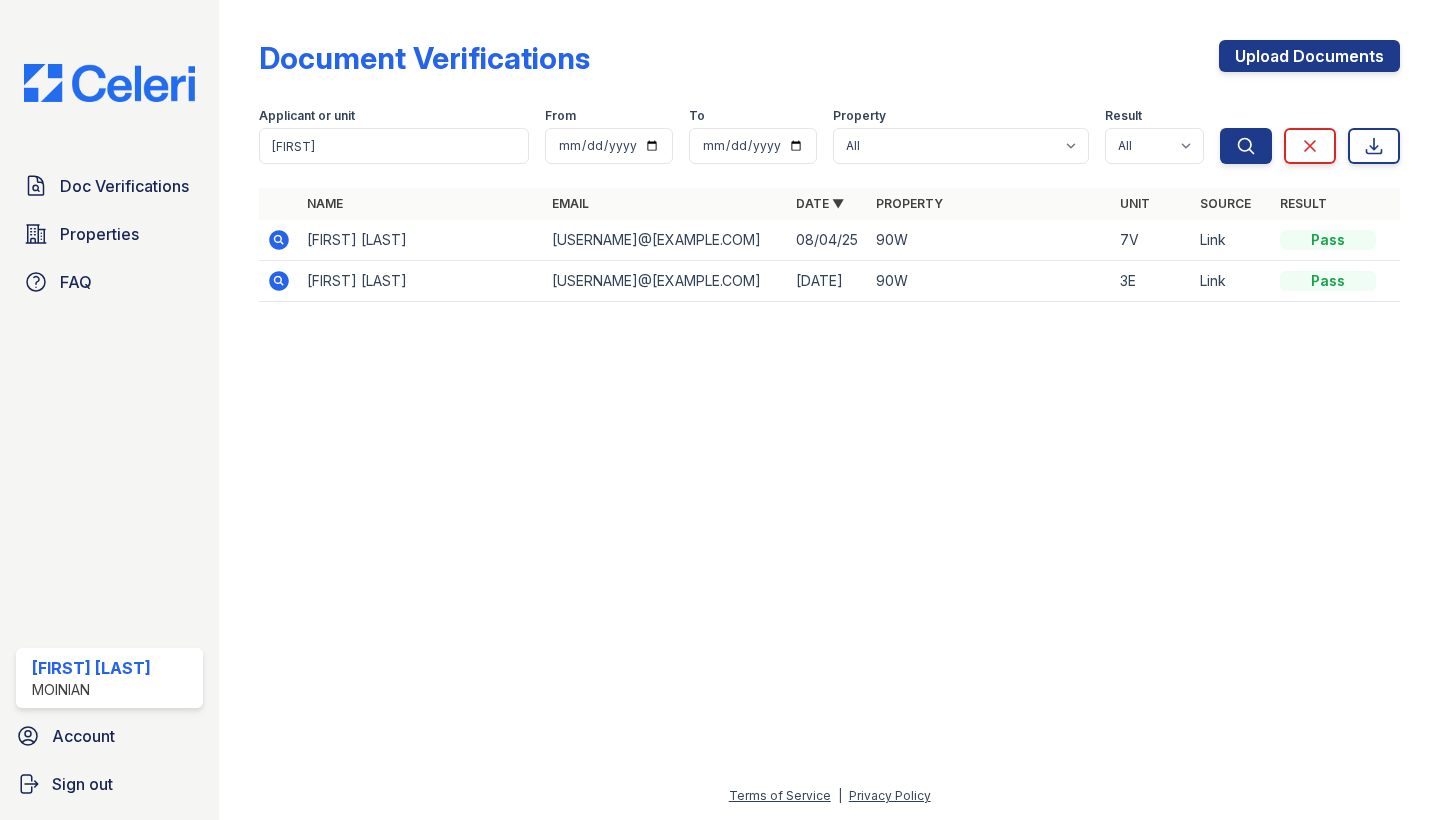 click 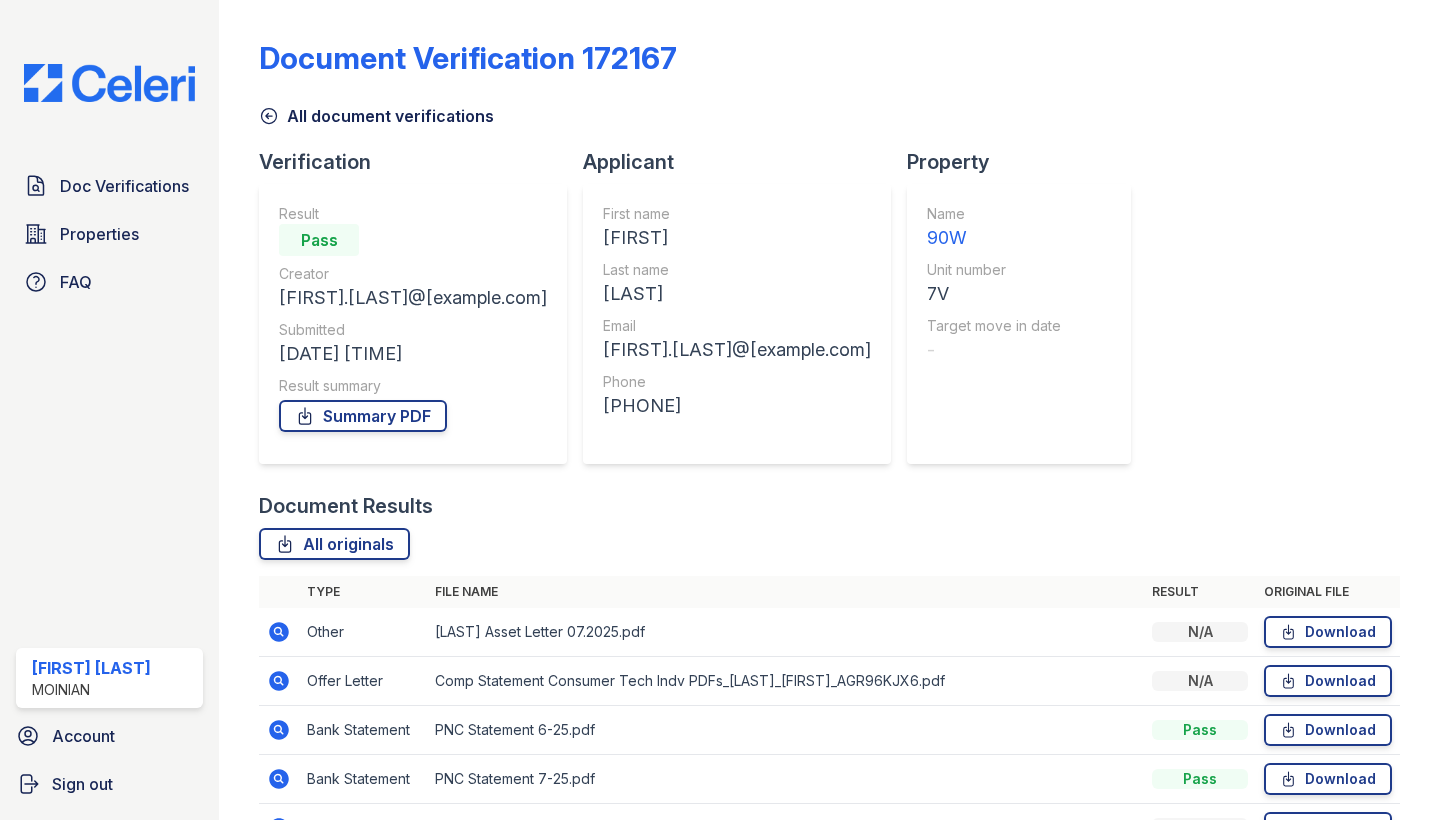scroll, scrollTop: 0, scrollLeft: 0, axis: both 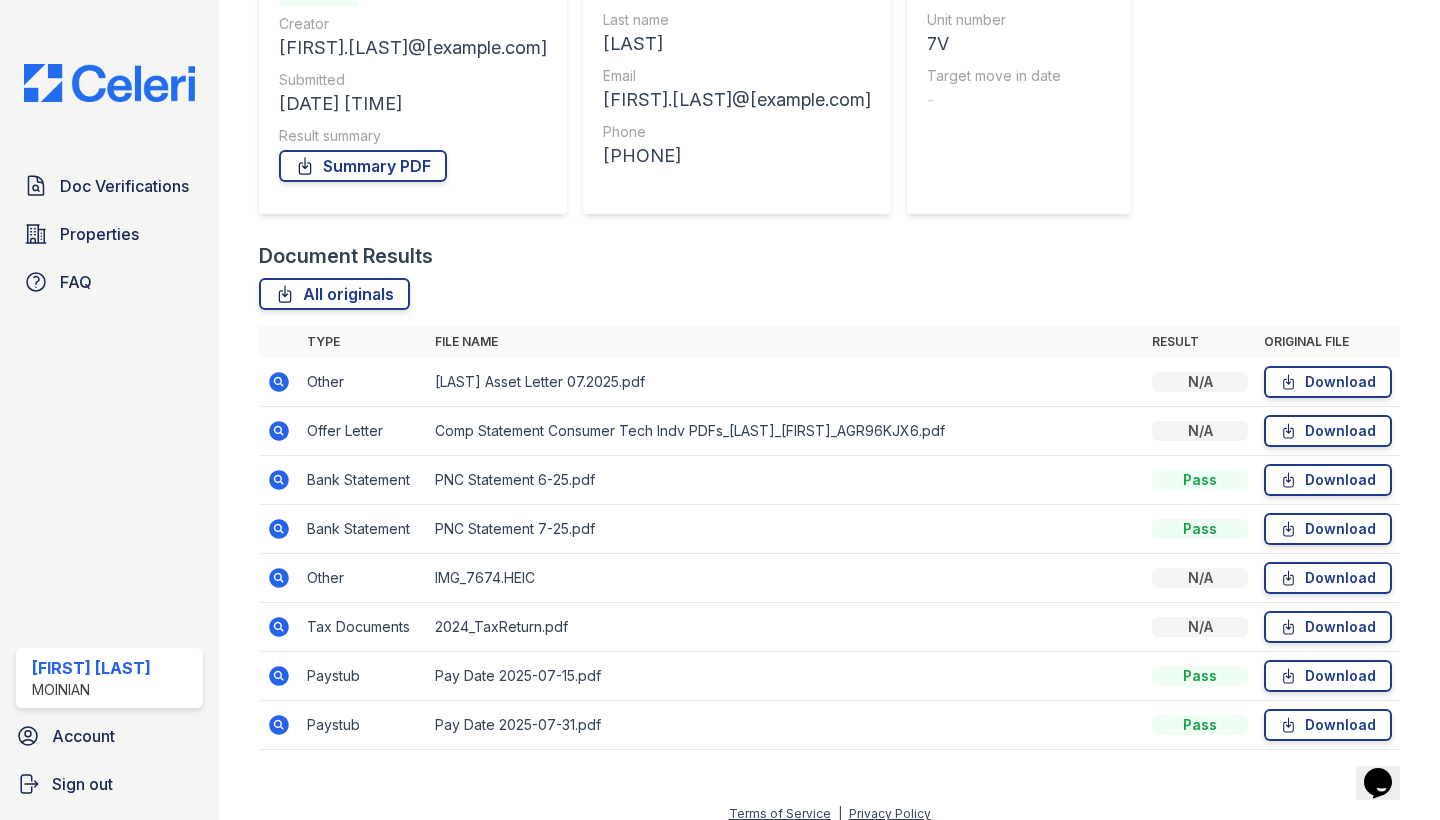 click 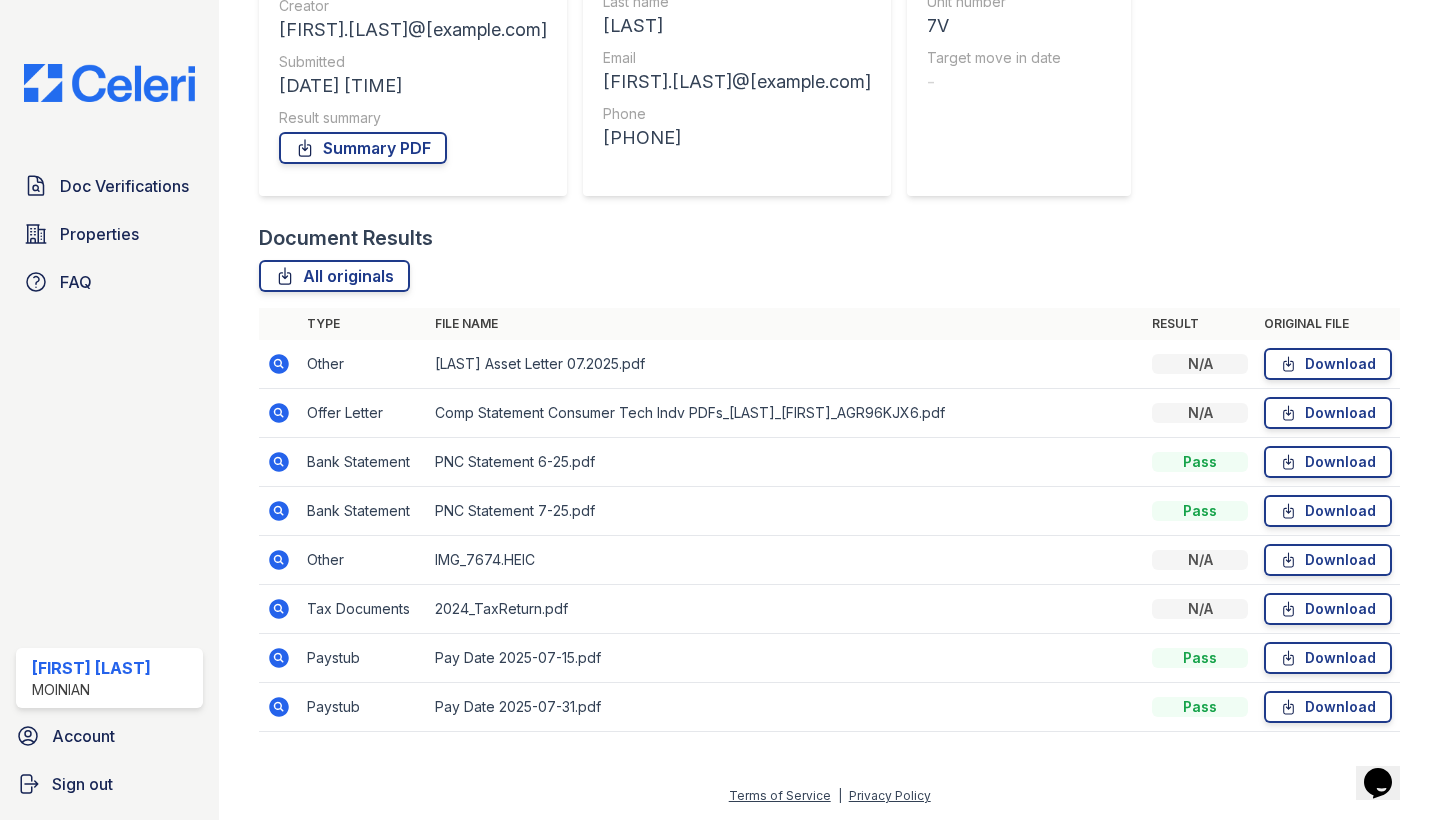 scroll, scrollTop: 268, scrollLeft: 0, axis: vertical 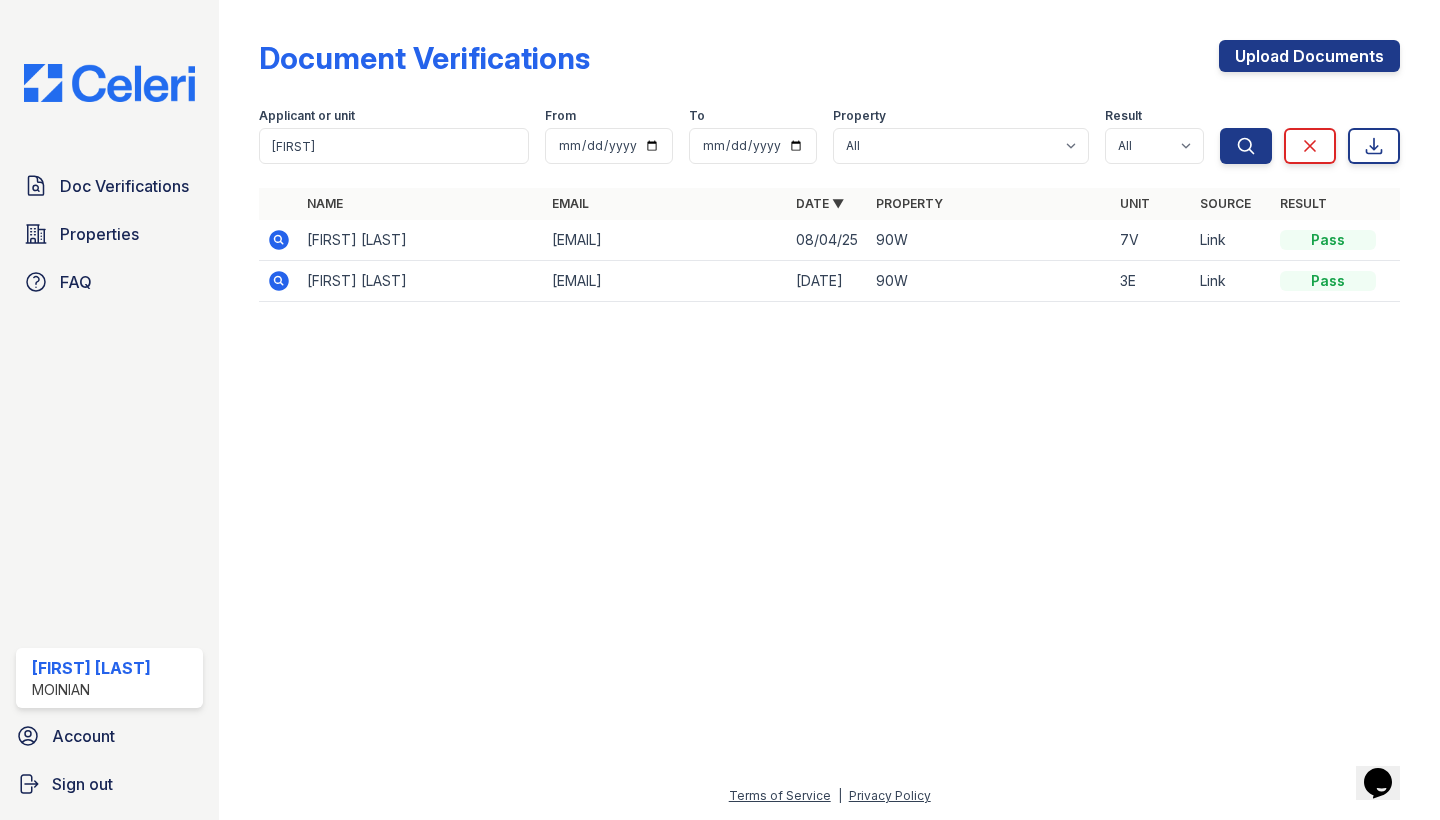 click on "Applicant or unit" at bounding box center (394, 118) 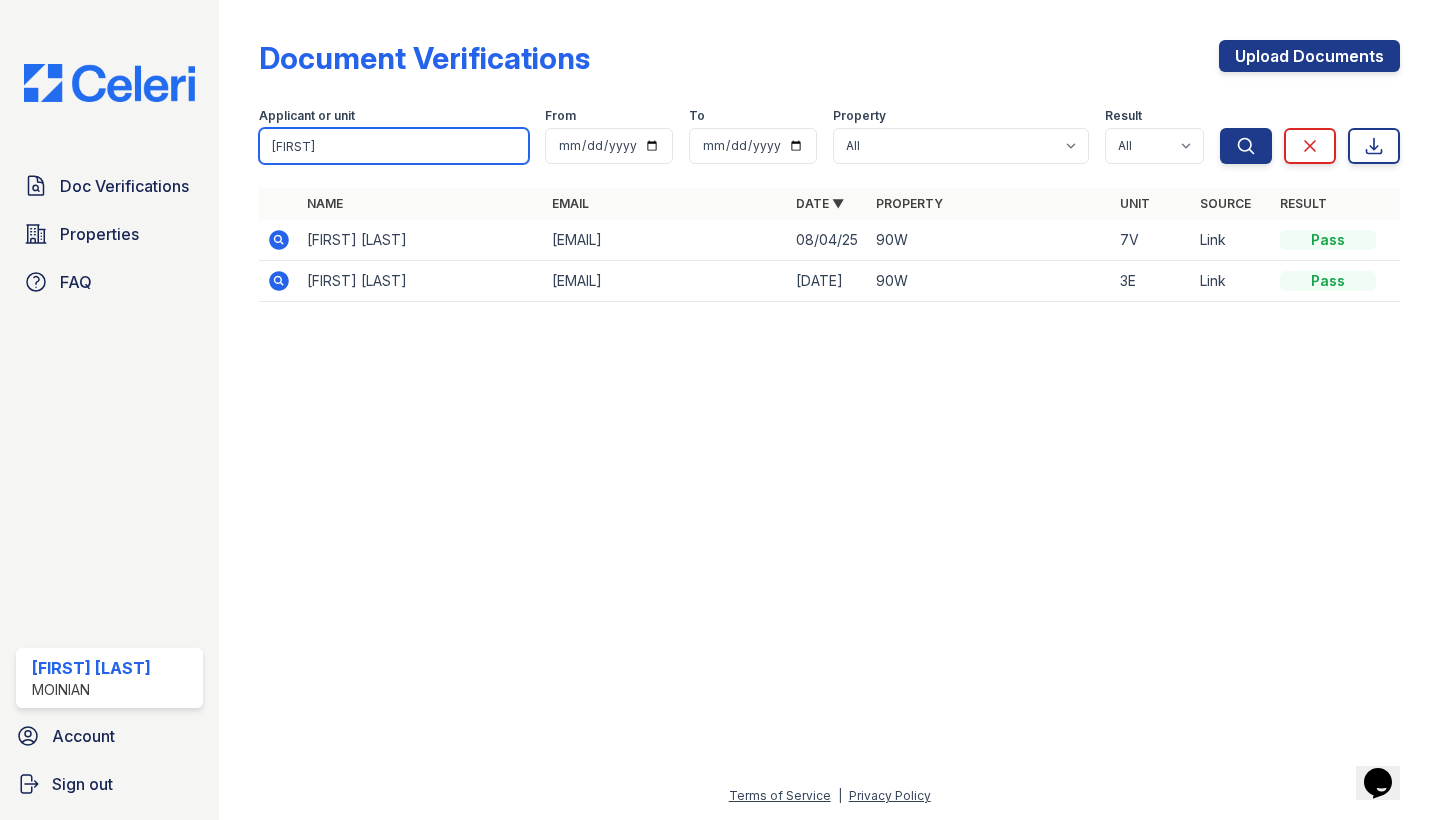 click on "[FIRST]" at bounding box center (394, 146) 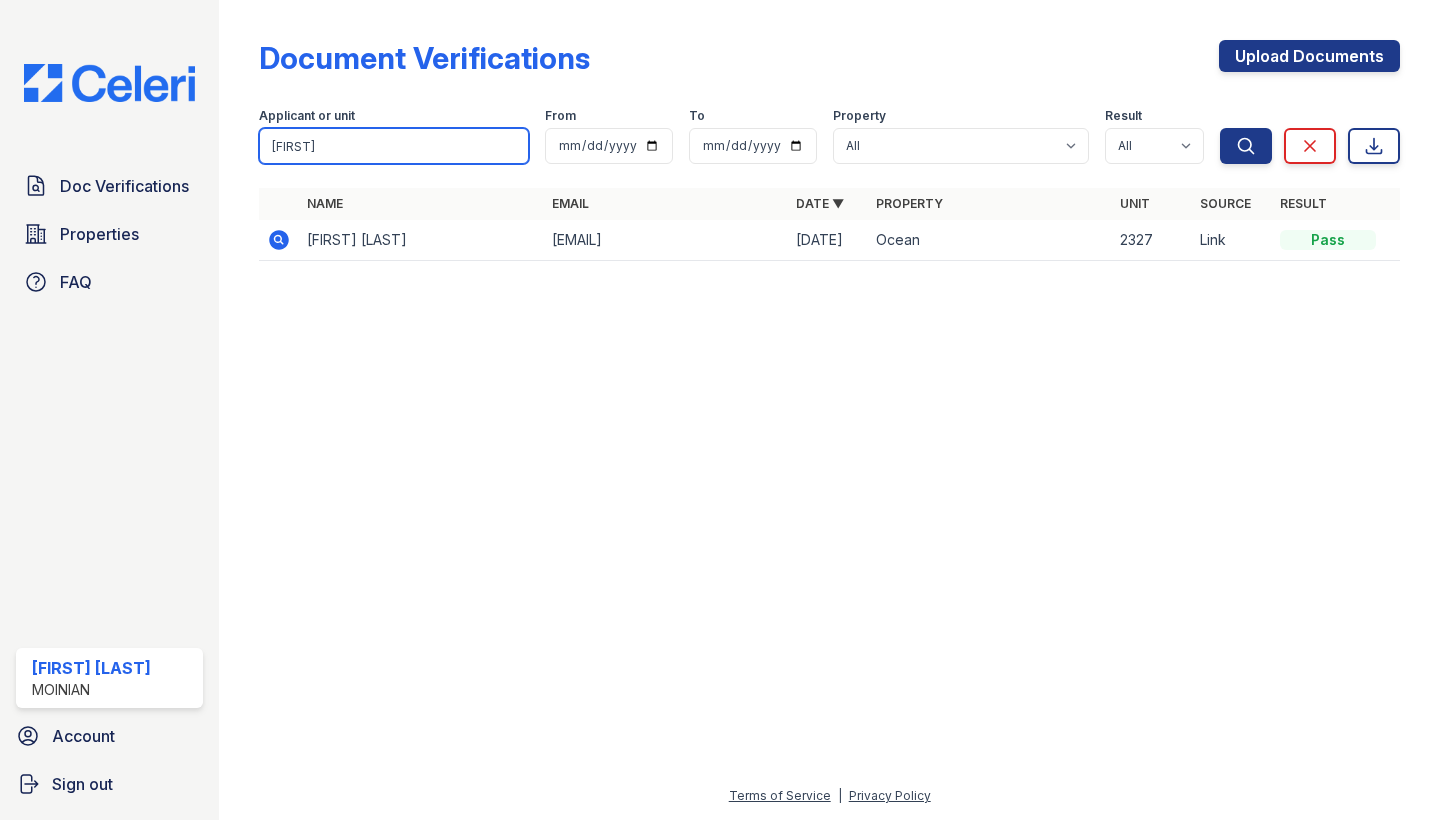 click on "[FIRST]" at bounding box center (394, 146) 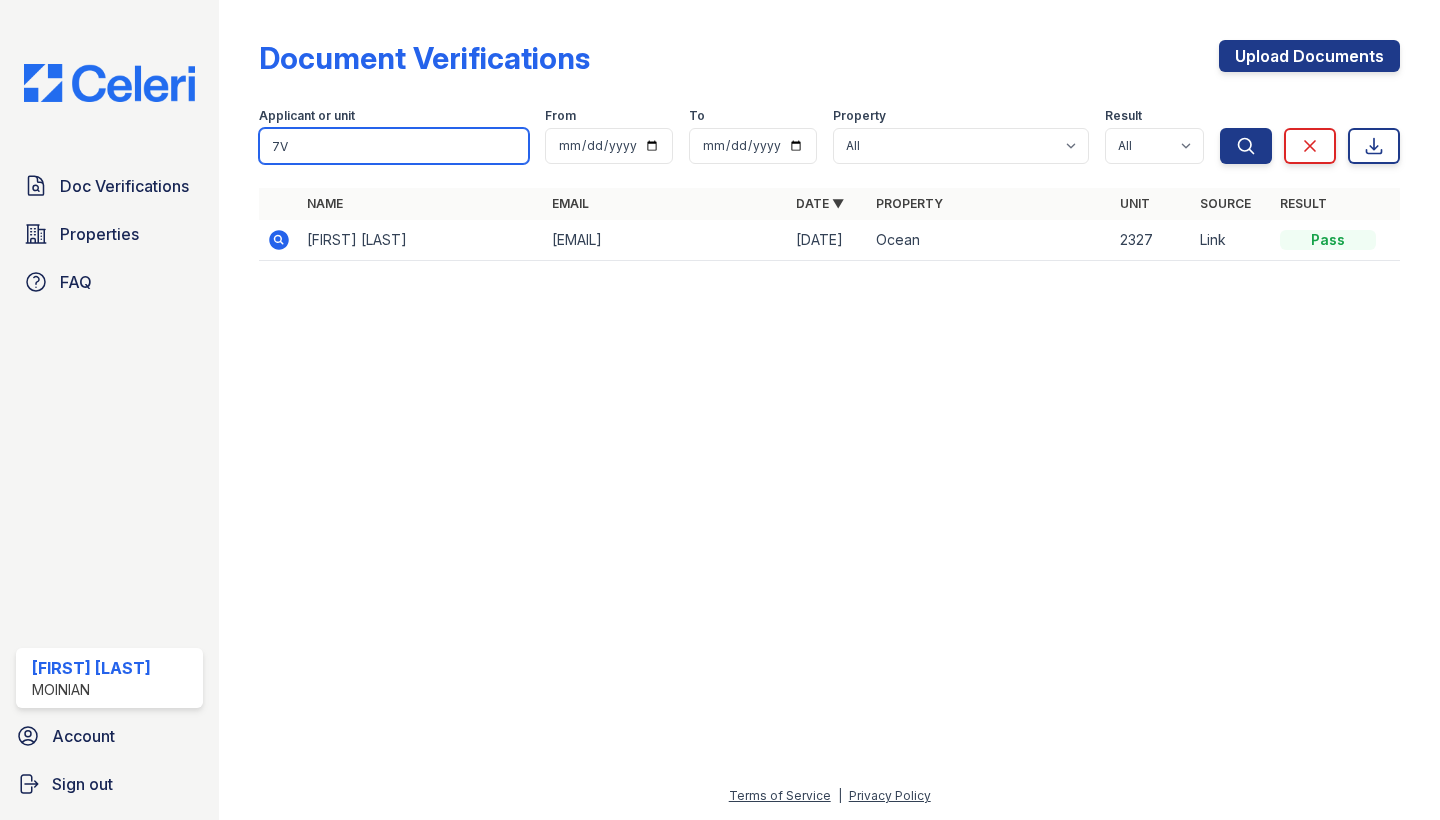 type on "7V" 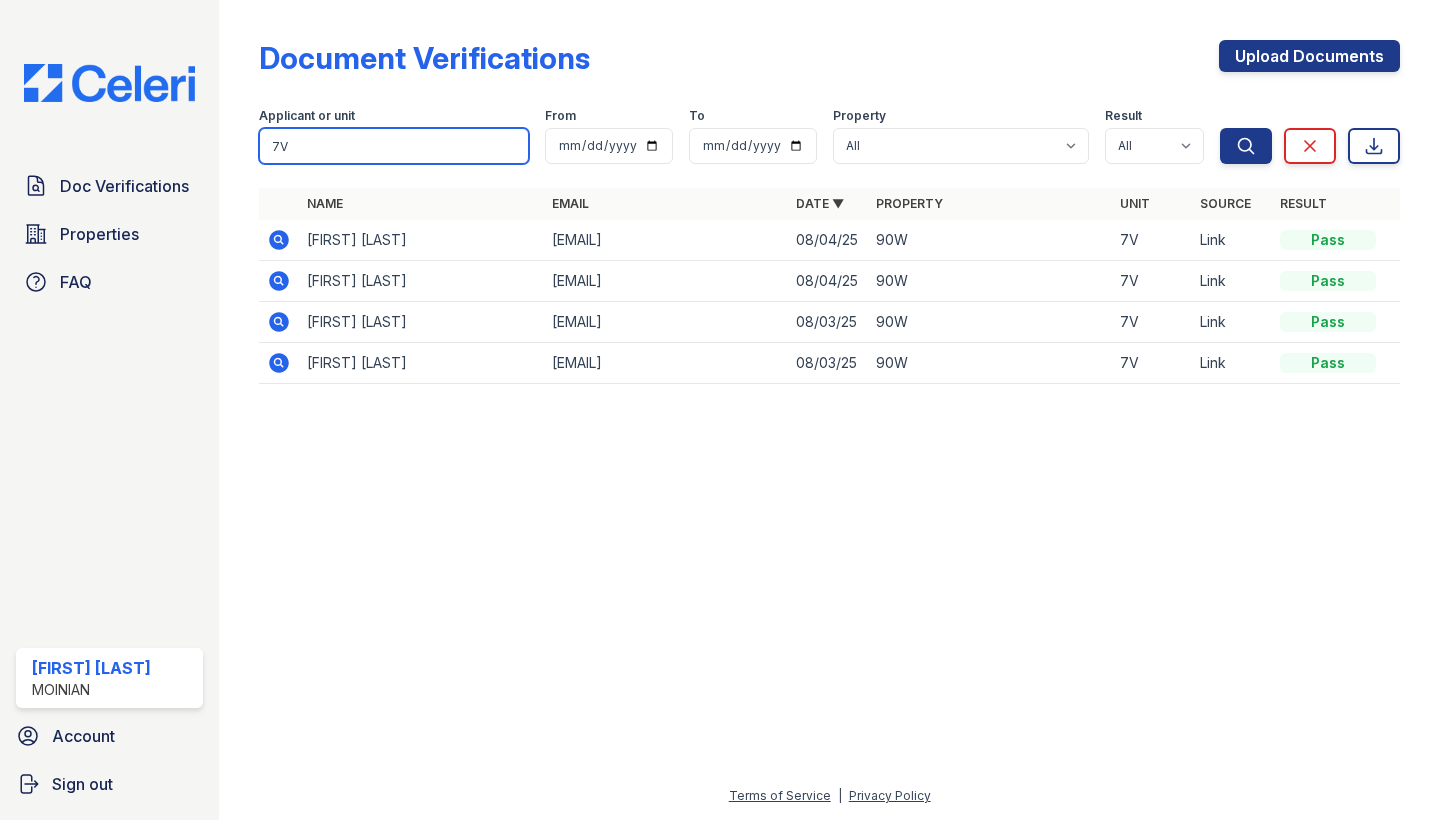 click on "7V" at bounding box center (394, 146) 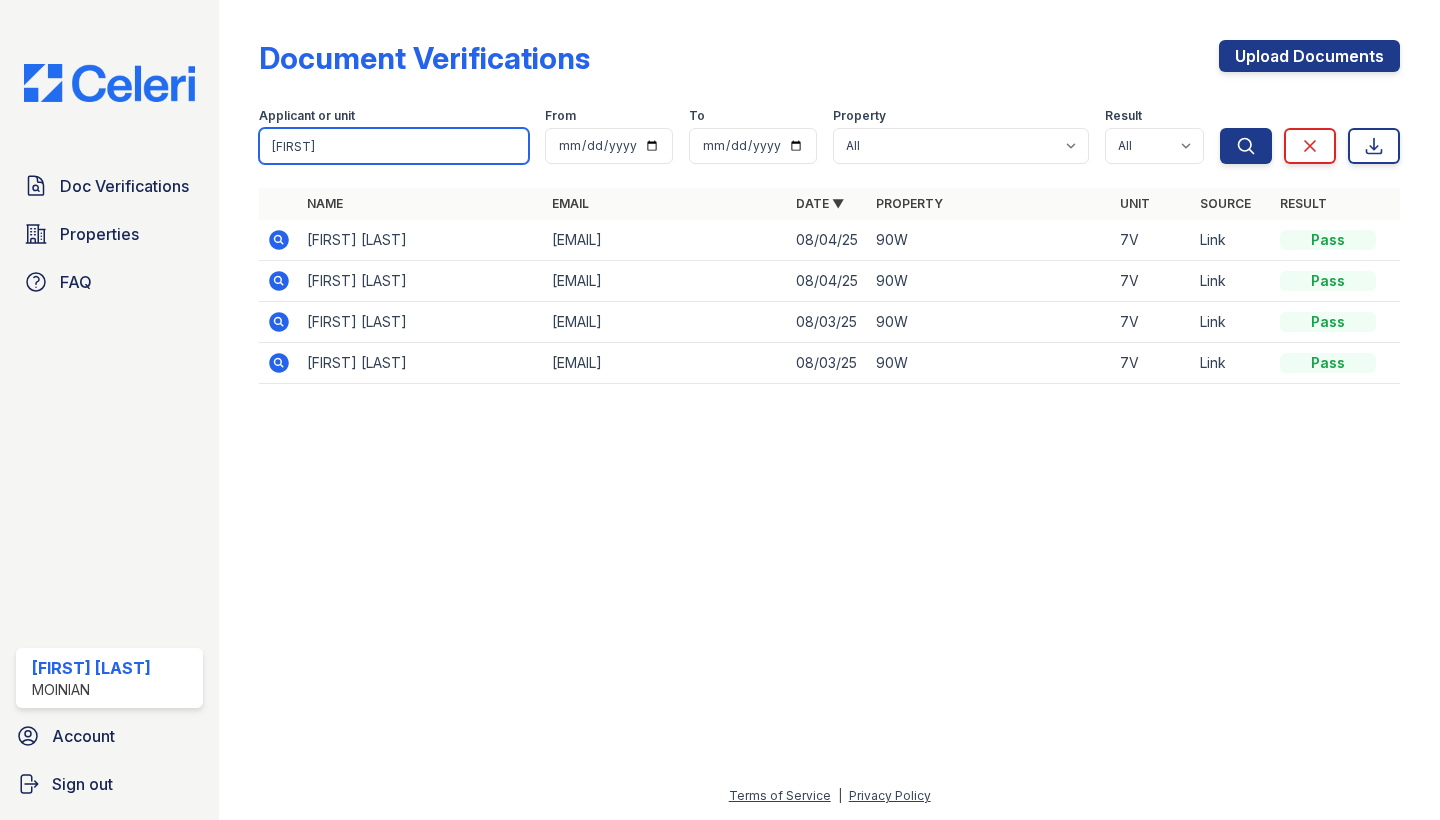 type on "[FIRST]" 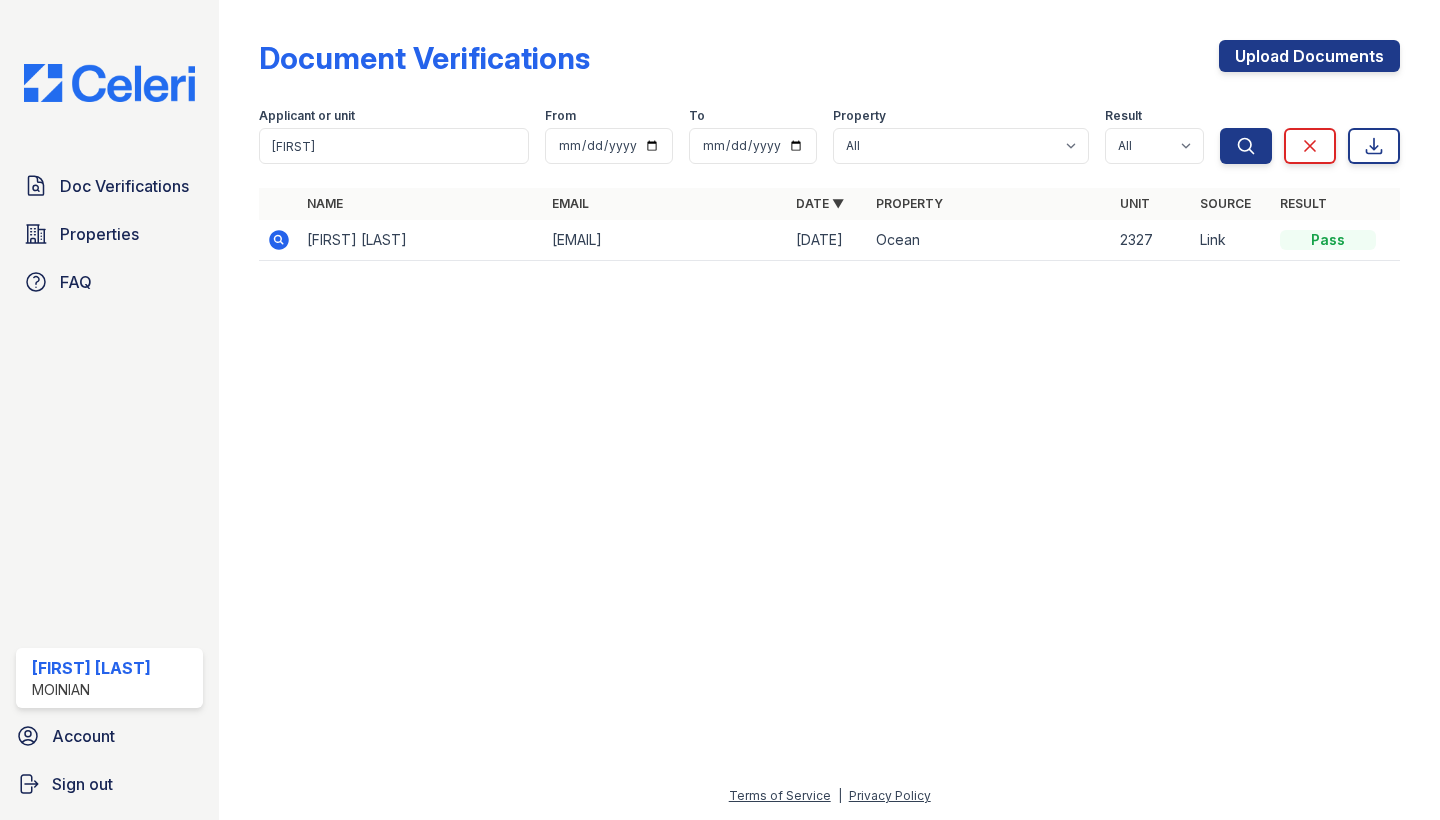 click on "Applicant or unit
[FIRST]
From
To
Property
All
100 [STREET]
1264
90W
[FIRST]
[CITY]
PLG
Sky
Result
All
Pass
Caution
Fail
N/a
Search
Clear
Export
Search
Clear" at bounding box center [829, 132] 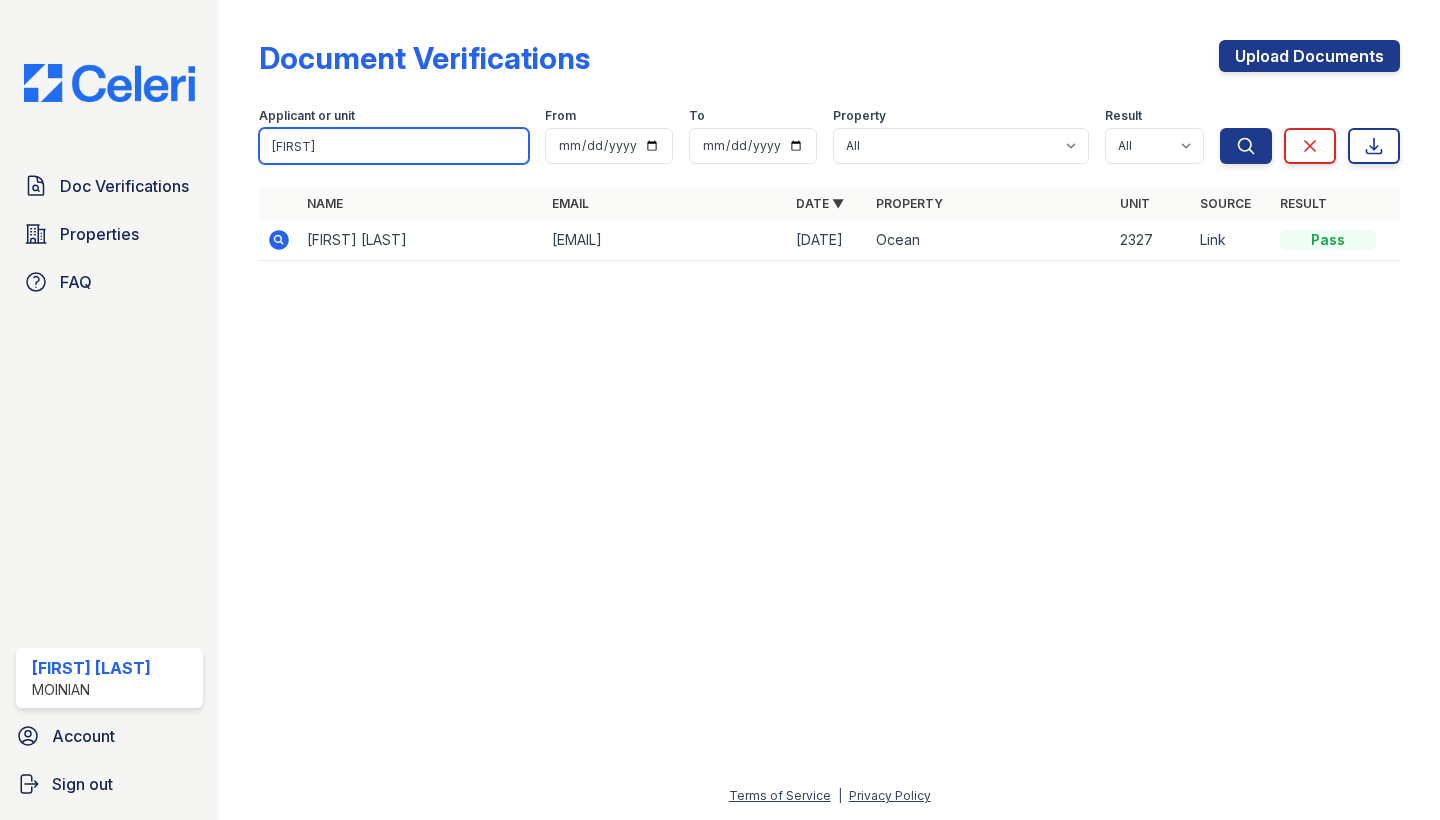 click on "[FIRST]" at bounding box center (394, 146) 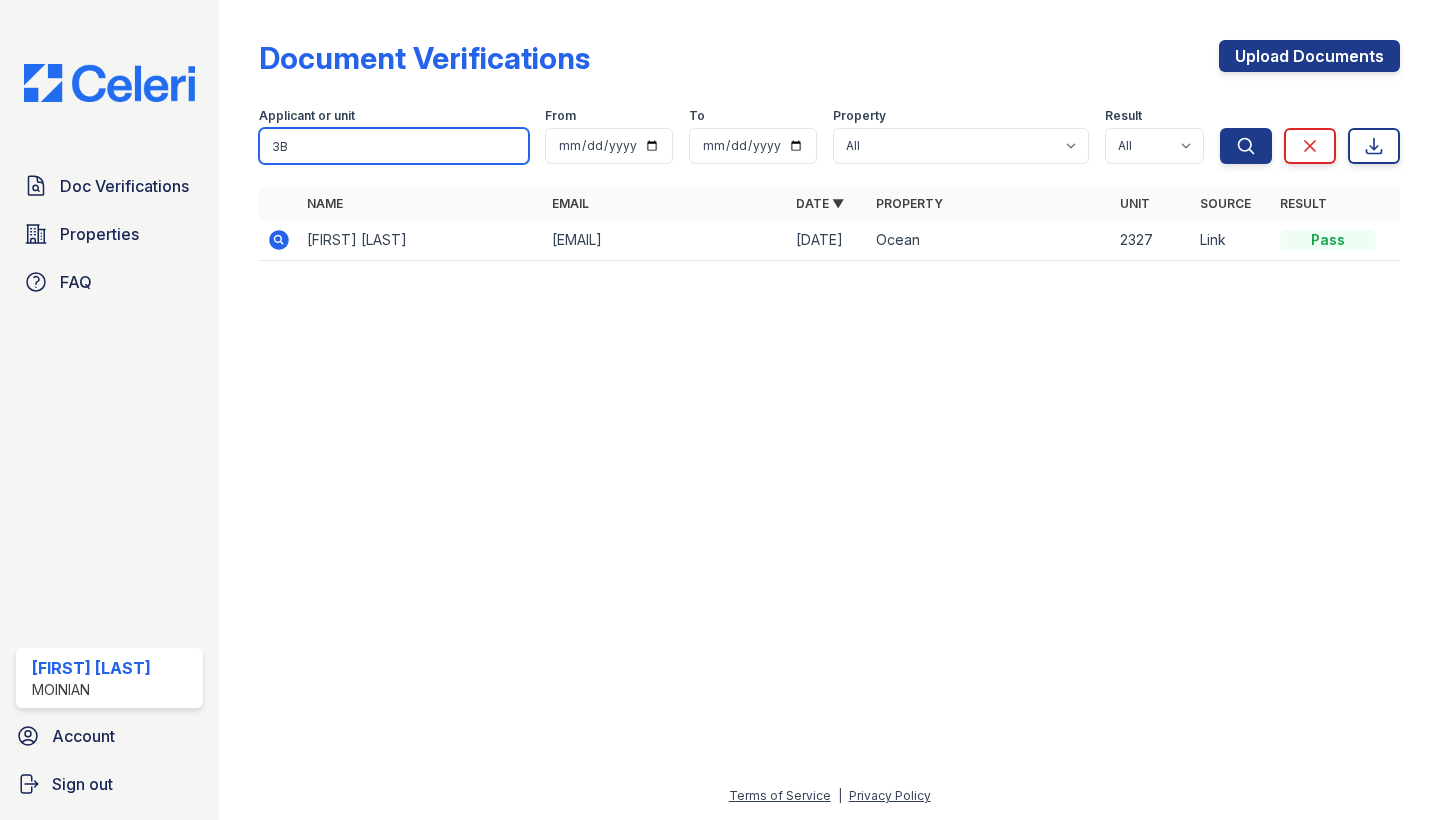 type on "3B" 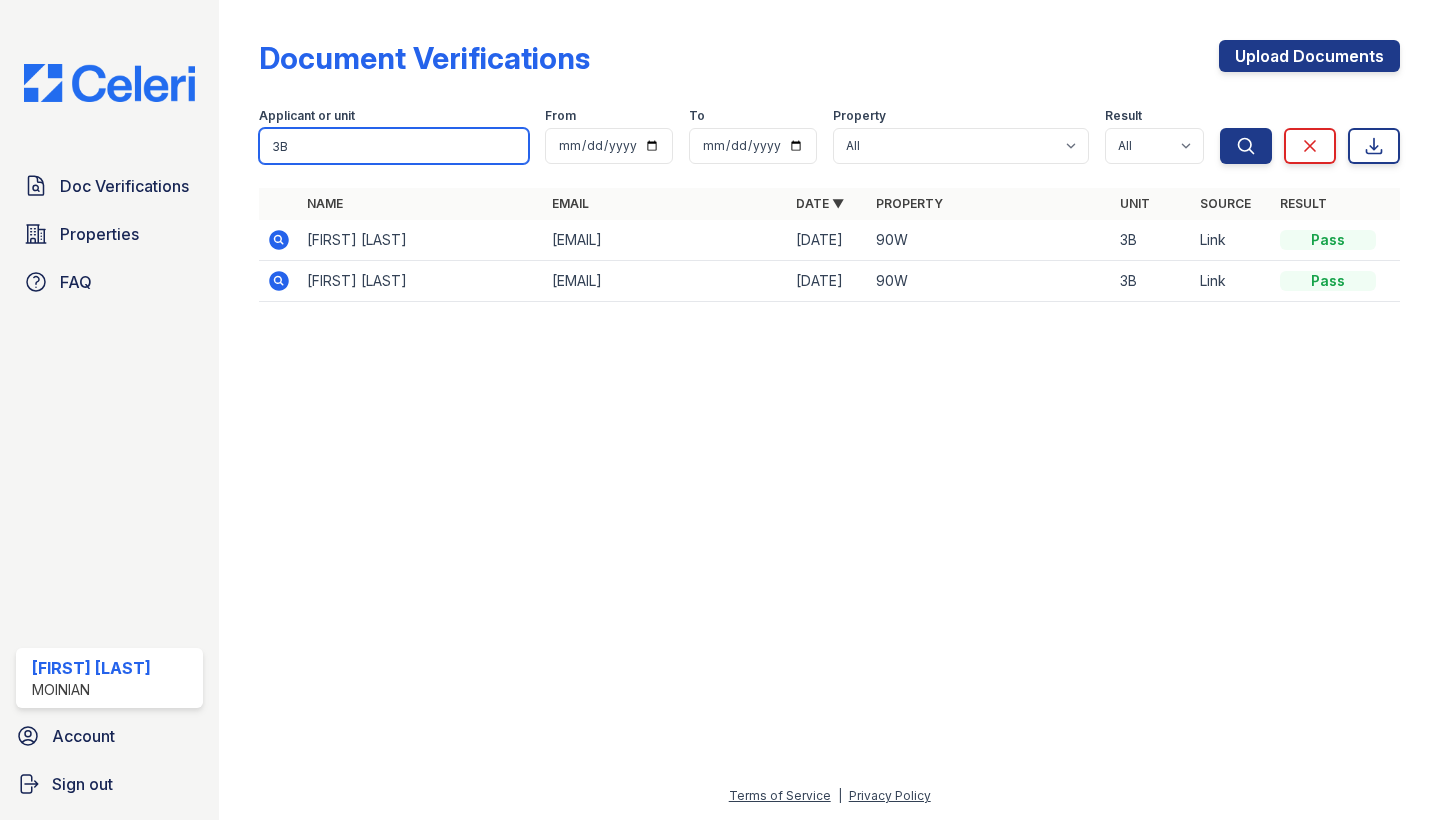 click on "3B" at bounding box center [394, 146] 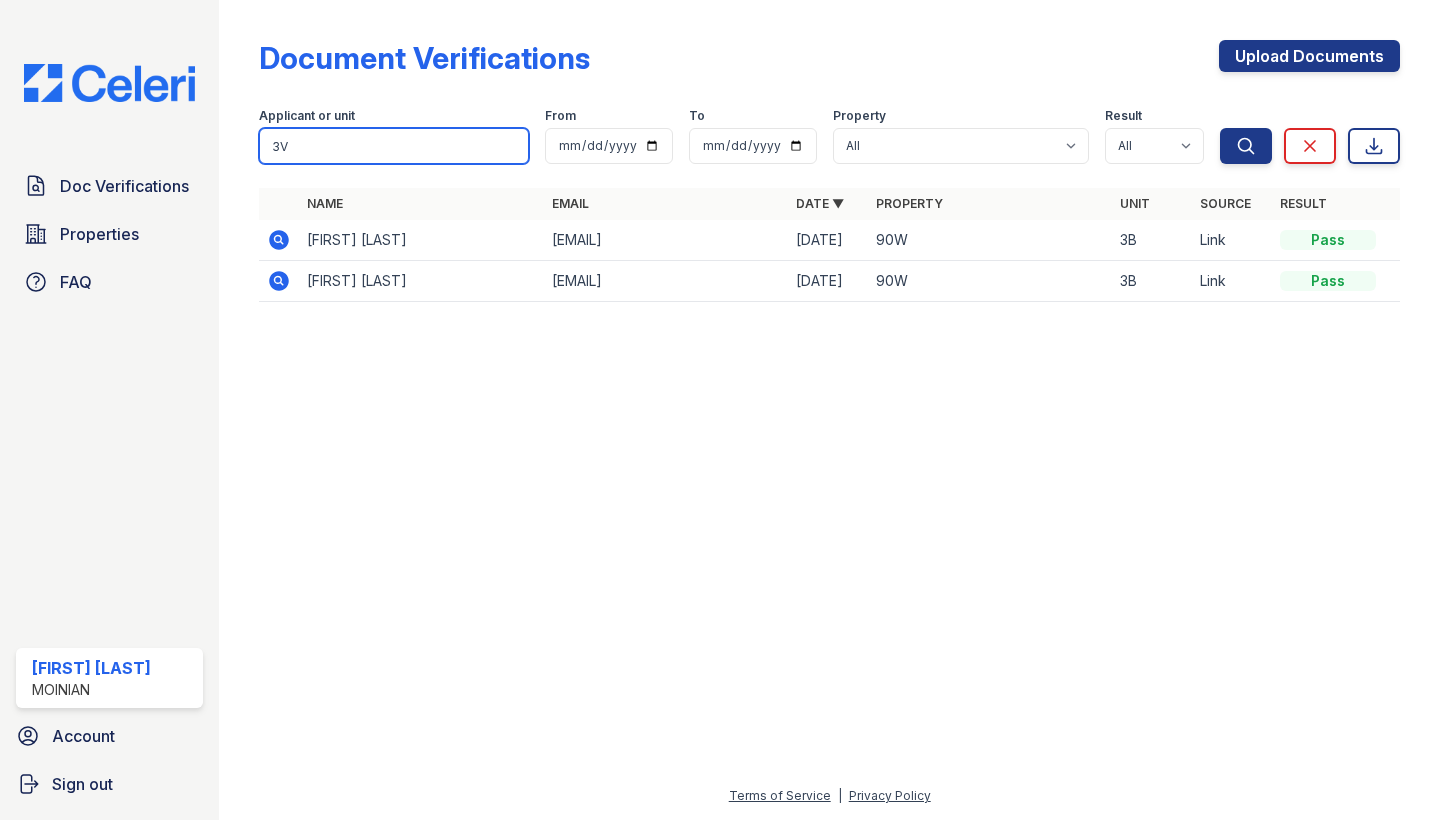 type on "3V" 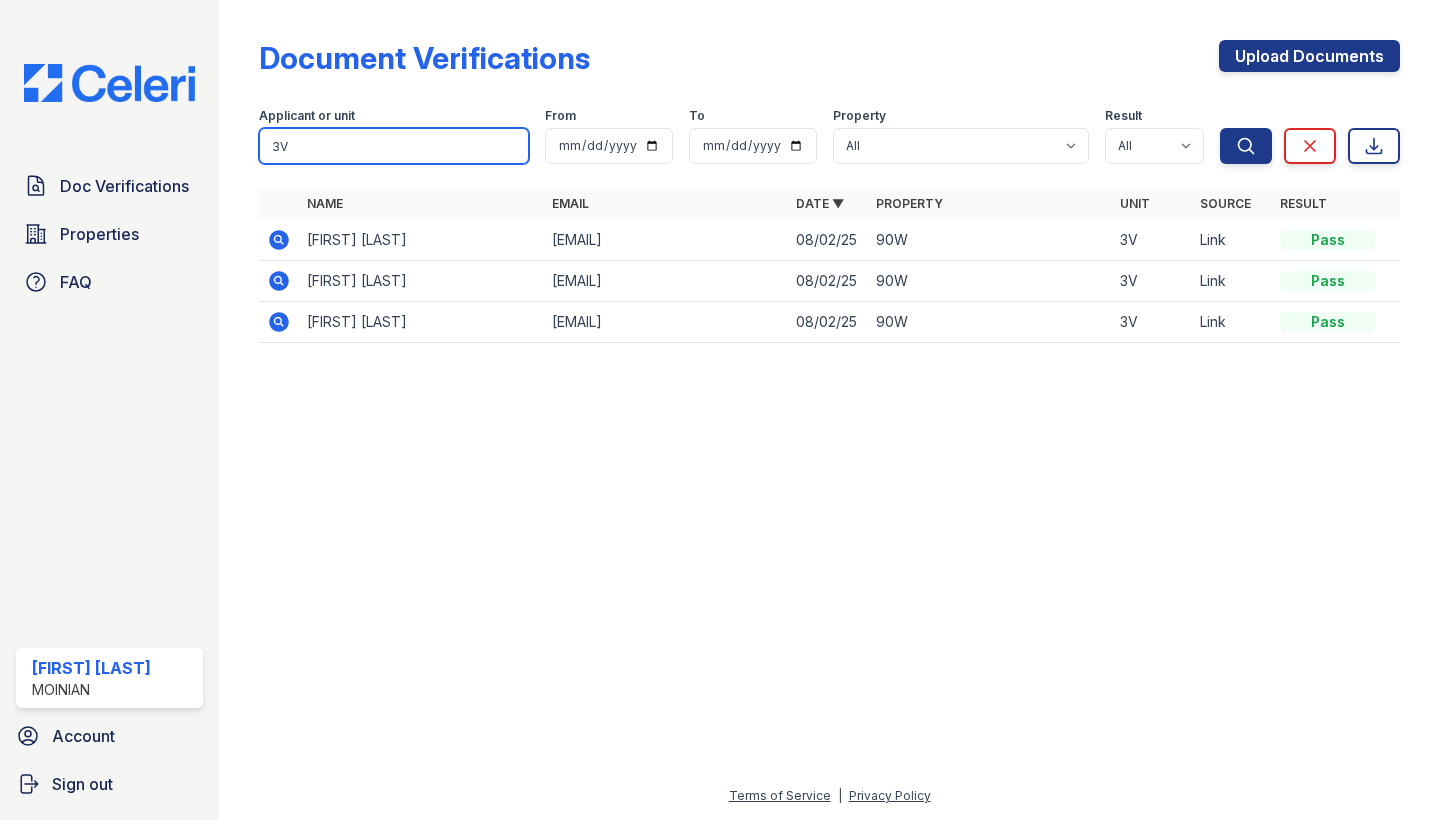 click on "3V" at bounding box center [394, 146] 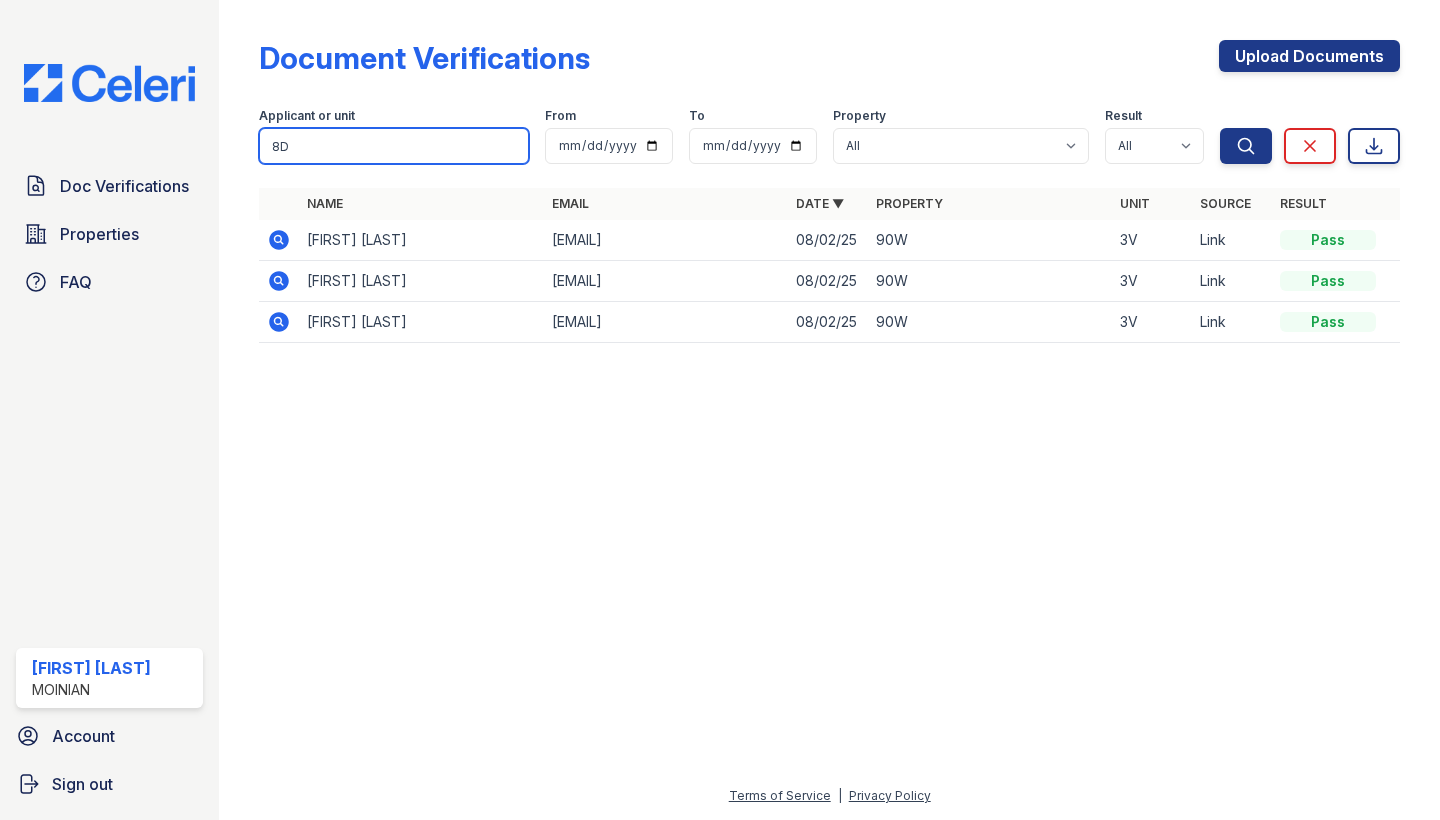 type on "8" 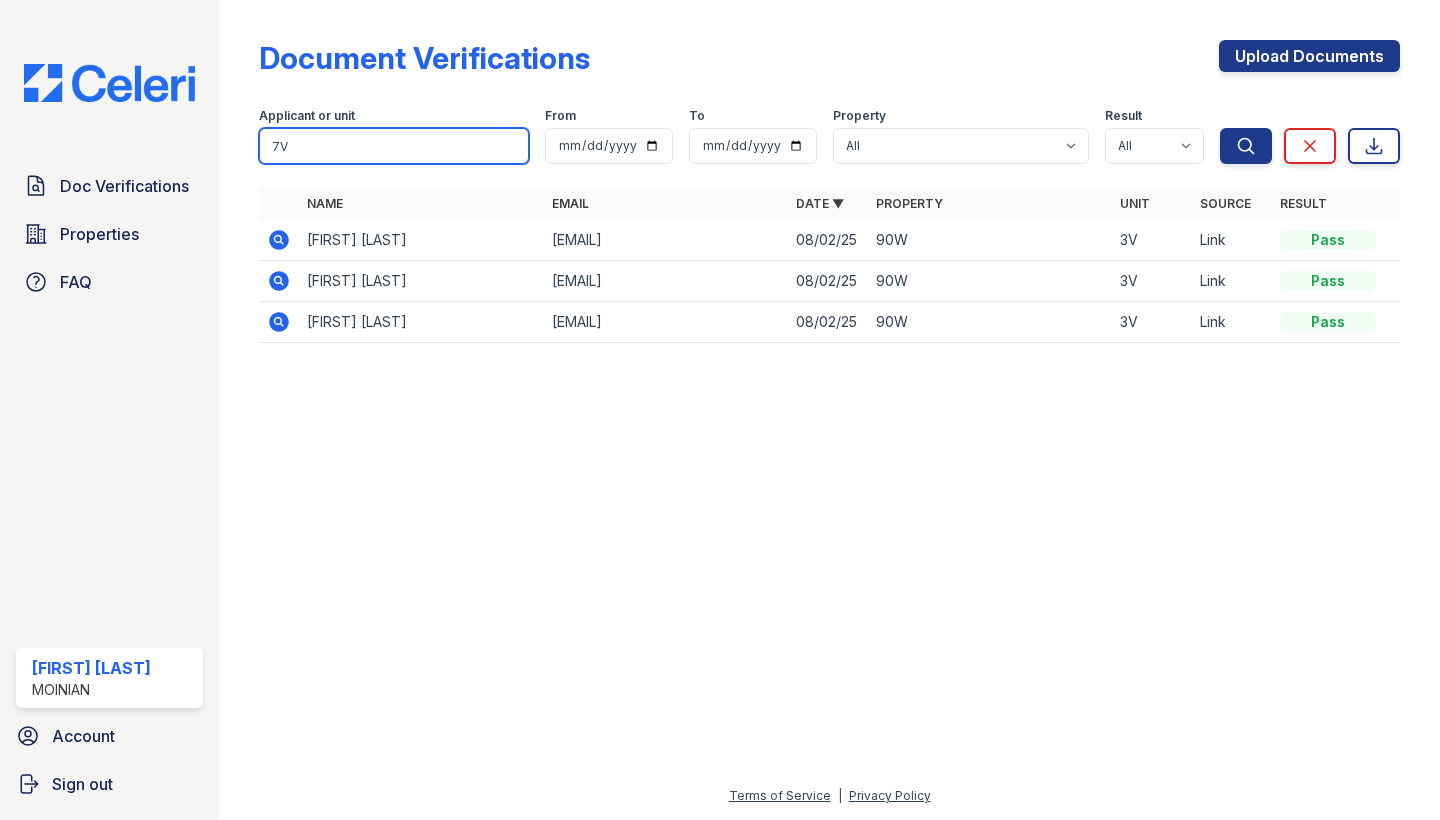 type on "7V" 